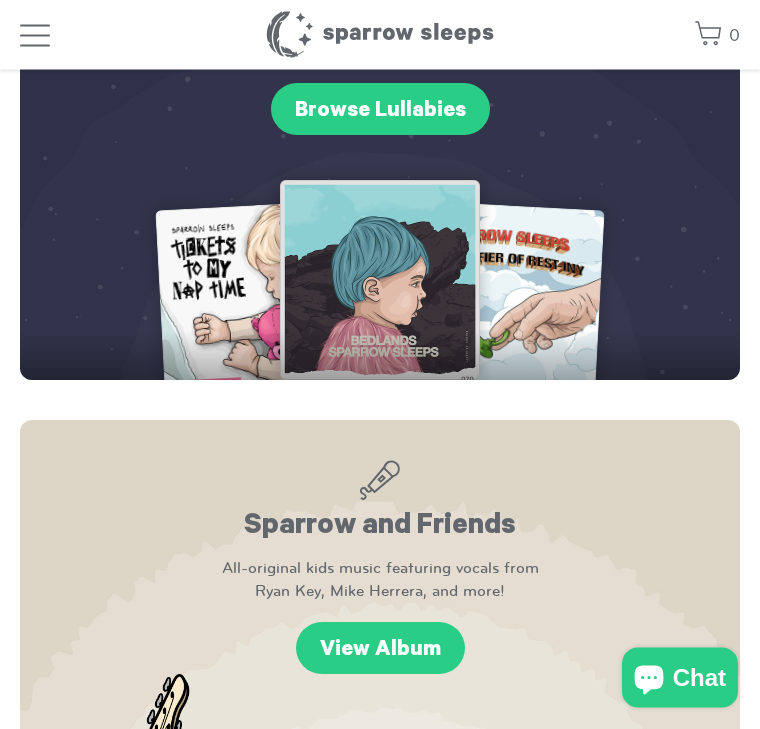 scroll, scrollTop: 635, scrollLeft: 0, axis: vertical 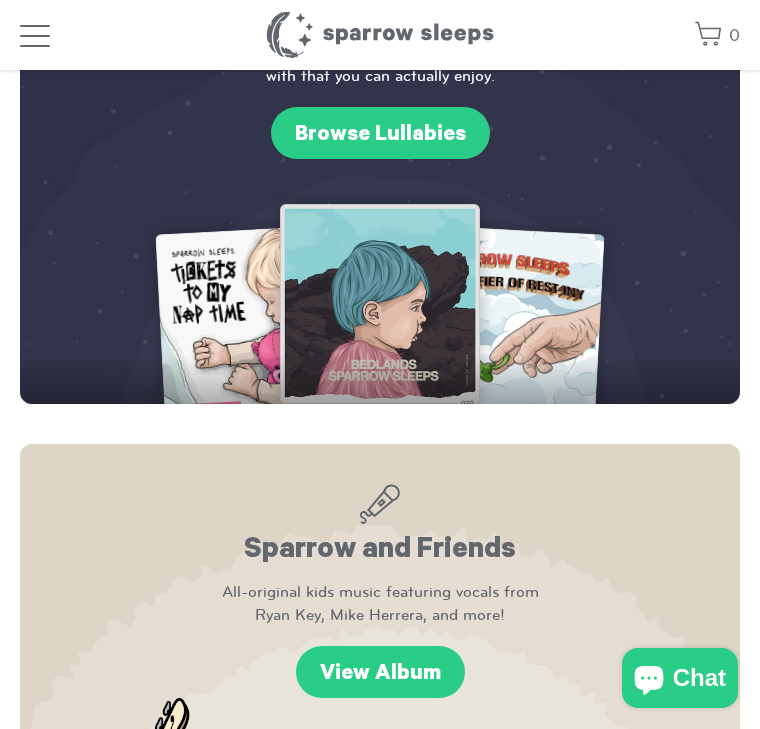 click at bounding box center (260, 329) 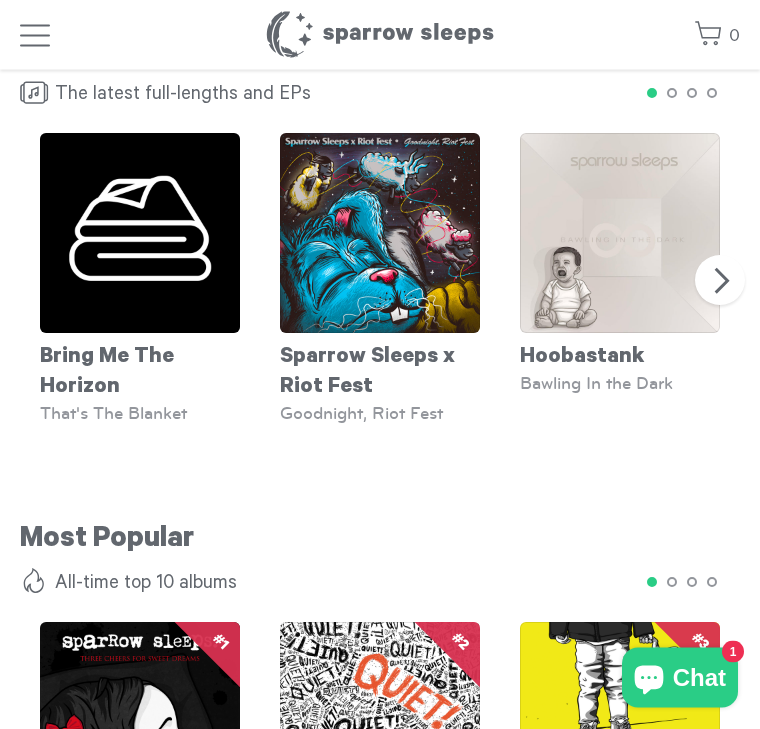 scroll, scrollTop: 1636, scrollLeft: 0, axis: vertical 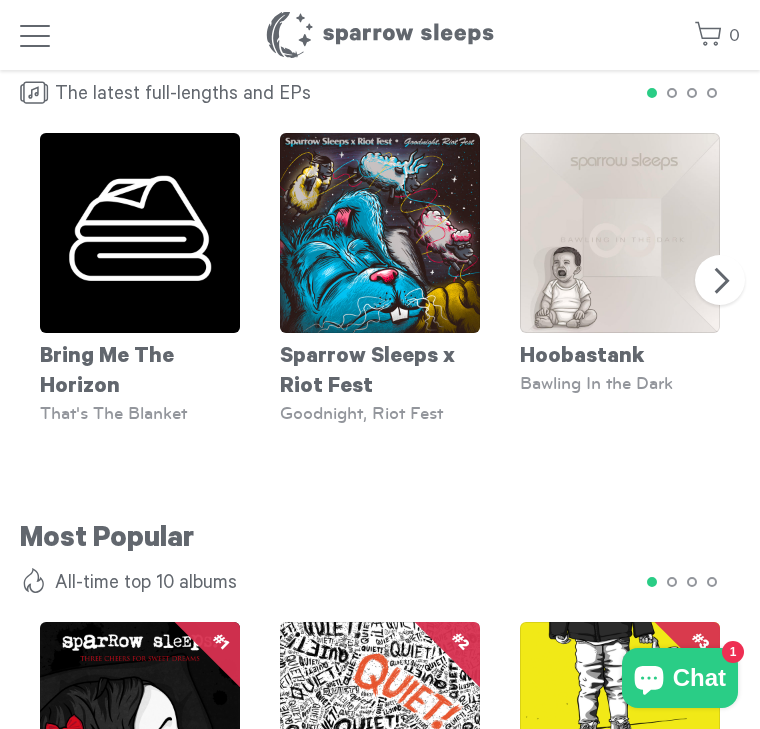 click at bounding box center (140, 233) 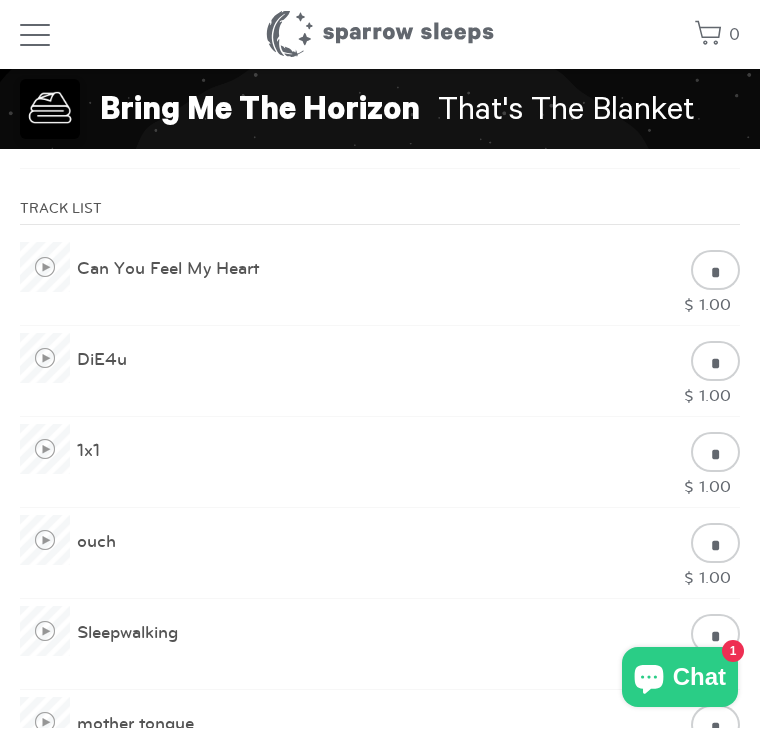 click at bounding box center (45, 268) 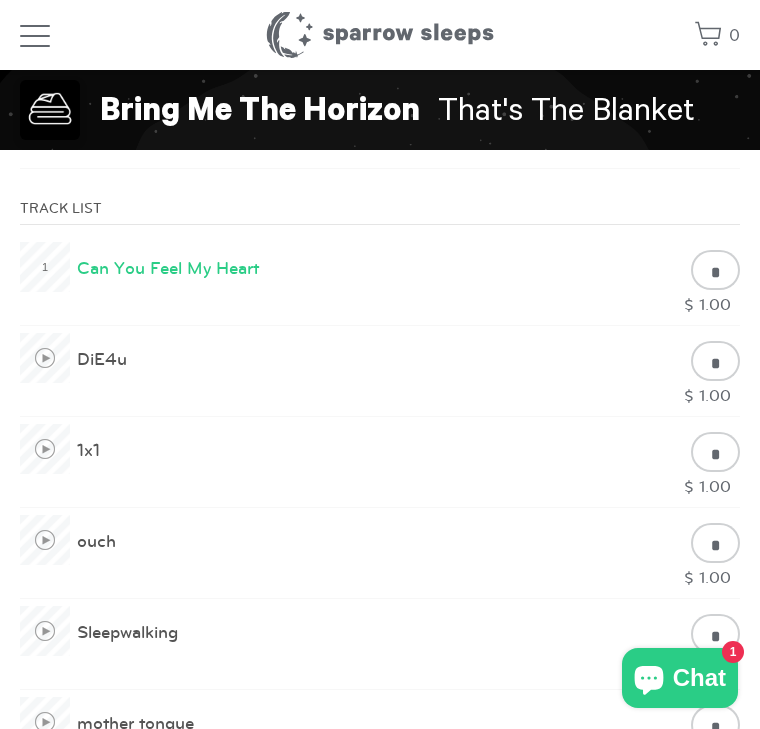 click at bounding box center [45, 267] 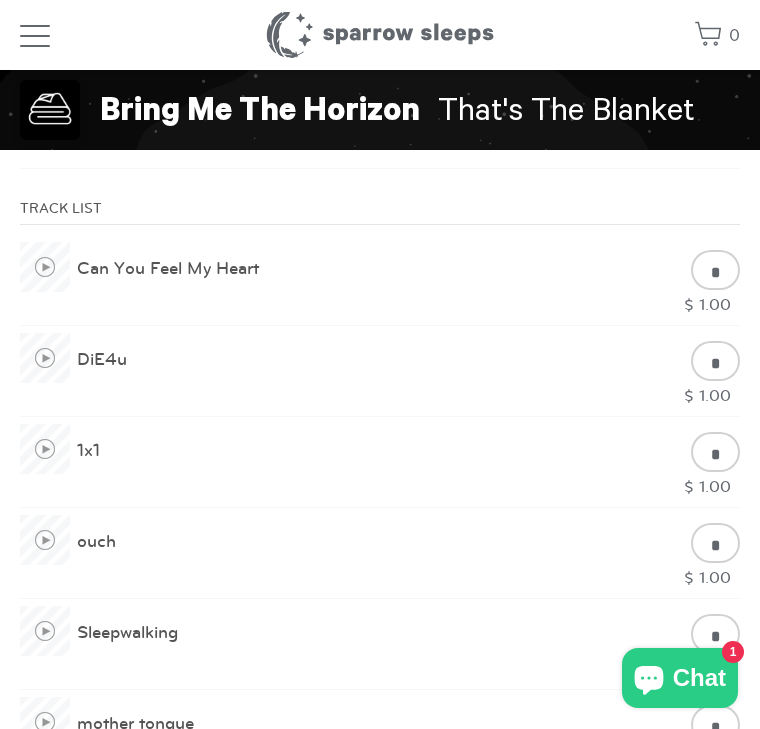 click at bounding box center [45, 267] 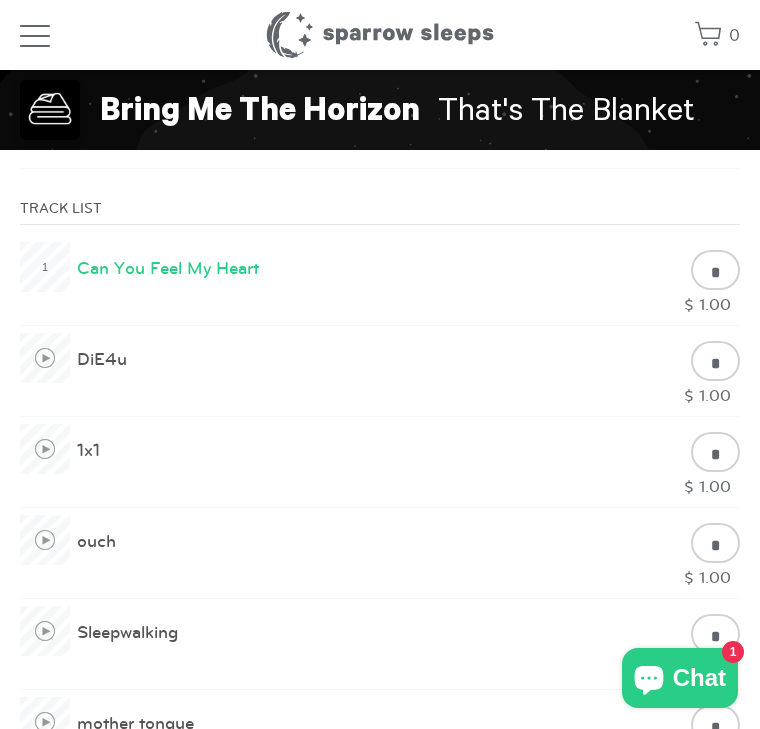 click at bounding box center [45, 267] 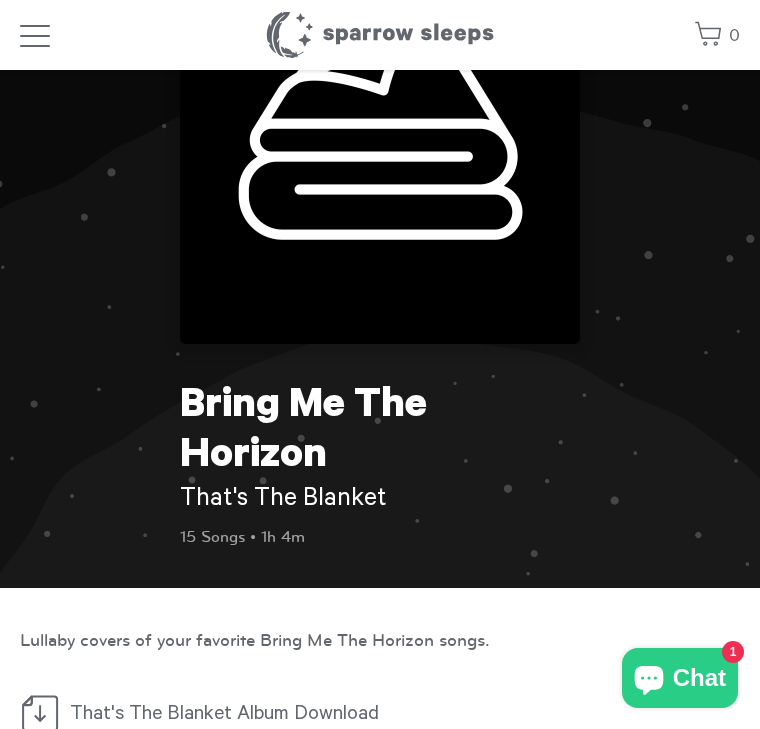 scroll, scrollTop: 0, scrollLeft: 0, axis: both 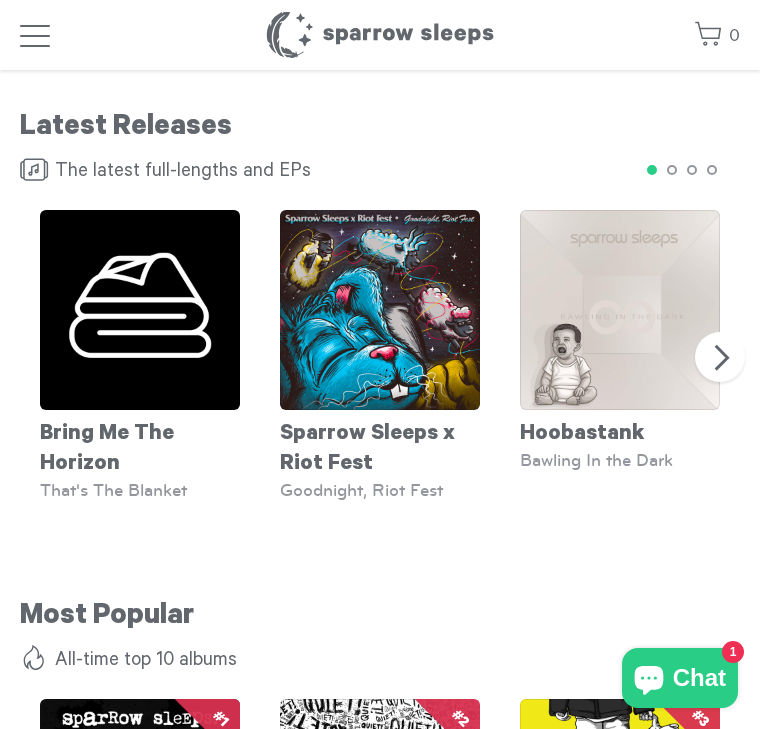 click on "Next" at bounding box center (720, 357) 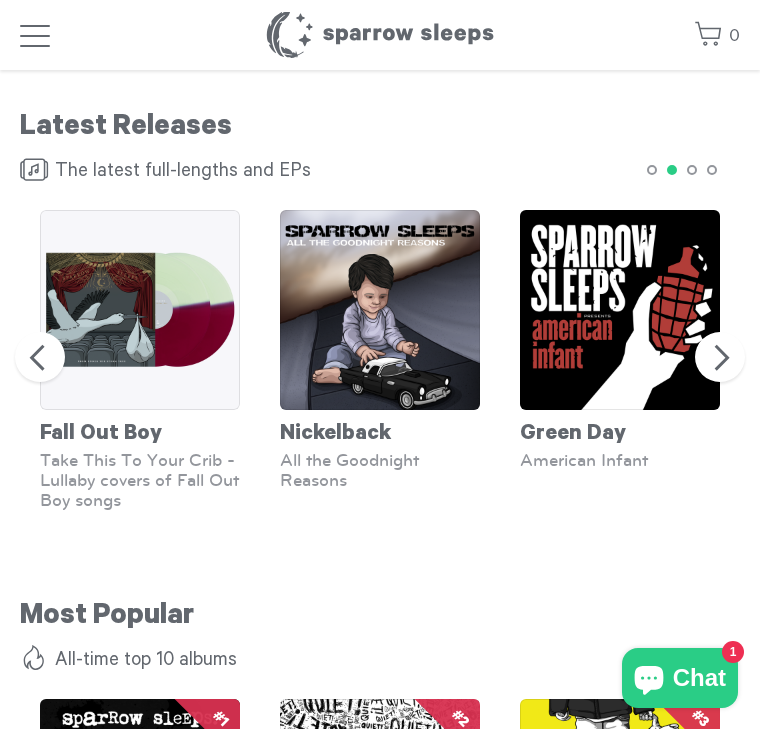 click on "Next" at bounding box center (720, 357) 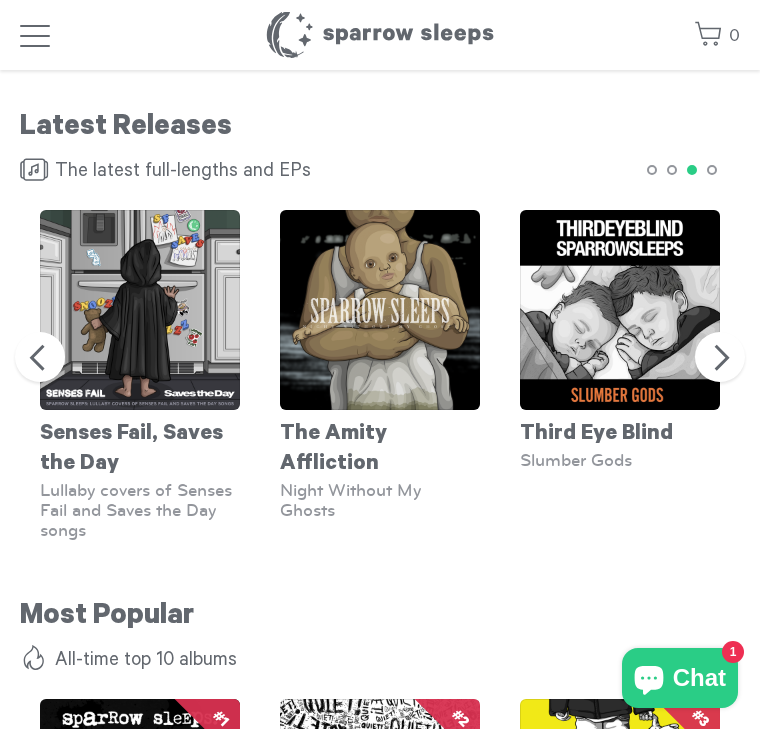 click on "Next" at bounding box center (720, 357) 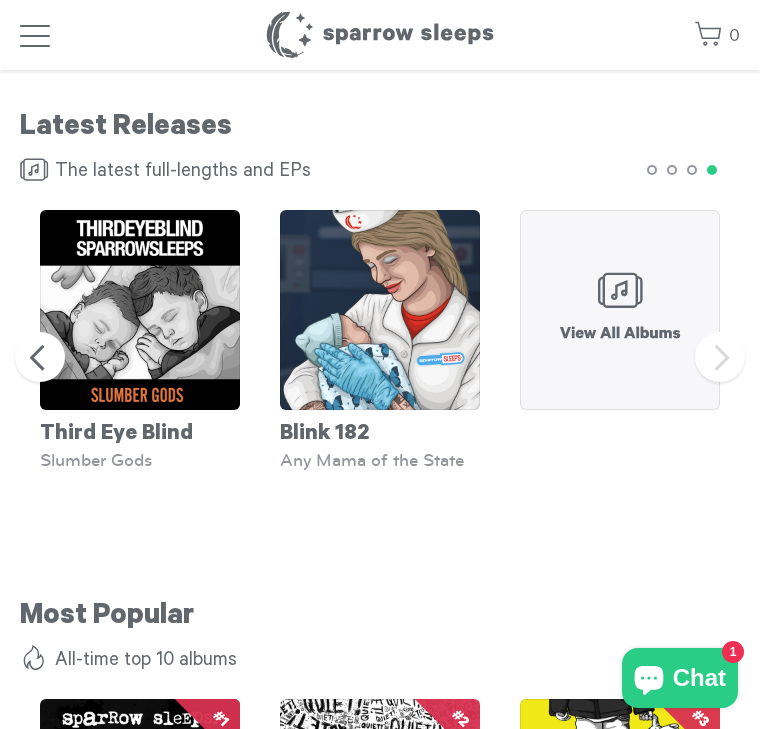 click on "Previous" at bounding box center (40, 357) 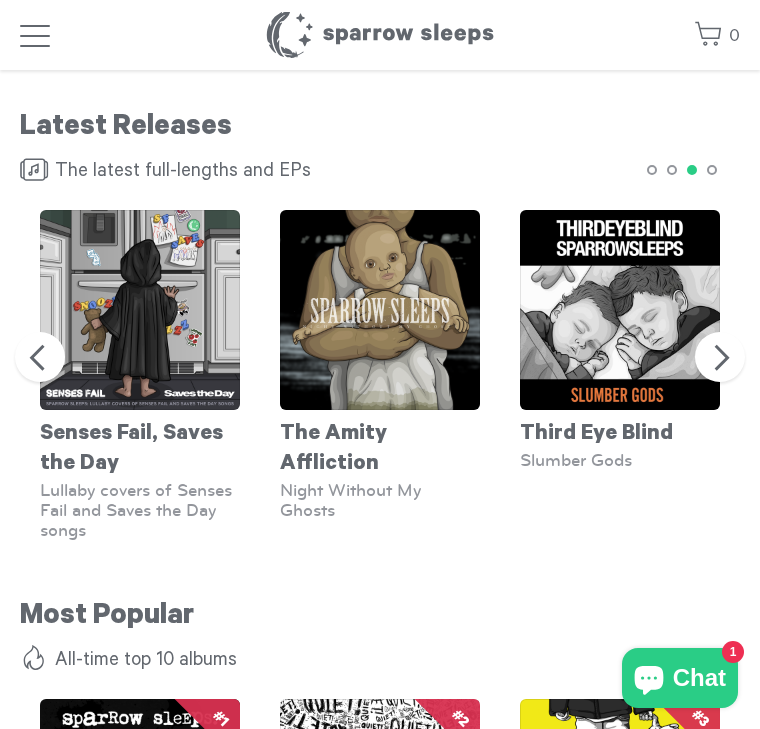 click on "Previous" at bounding box center [40, 357] 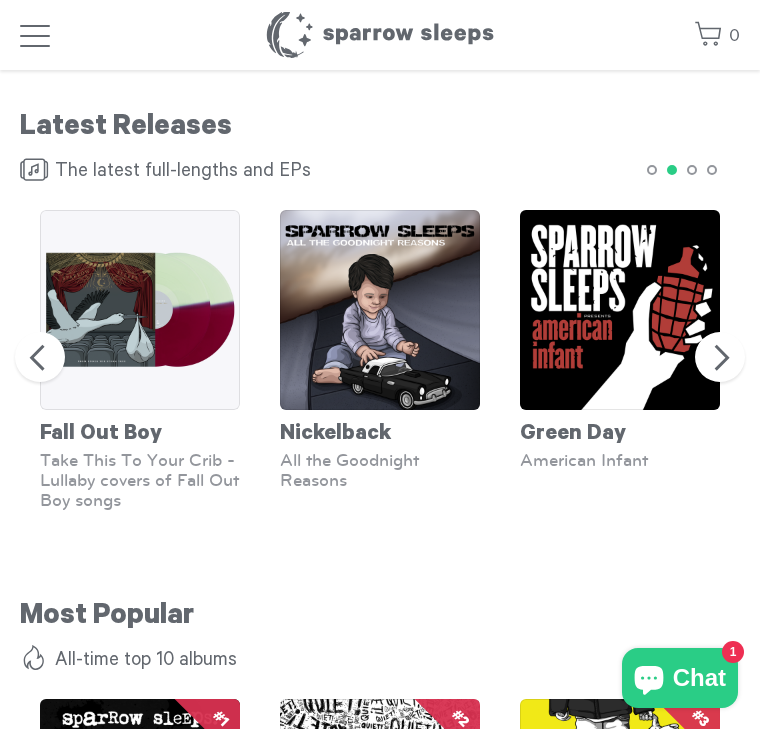 click on "Previous" at bounding box center (40, 357) 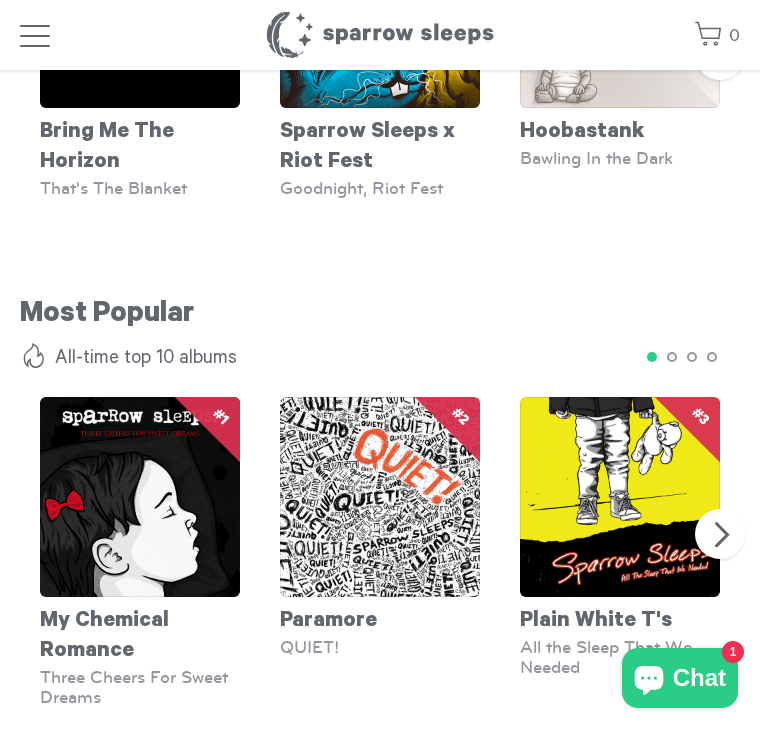 scroll, scrollTop: 1864, scrollLeft: 0, axis: vertical 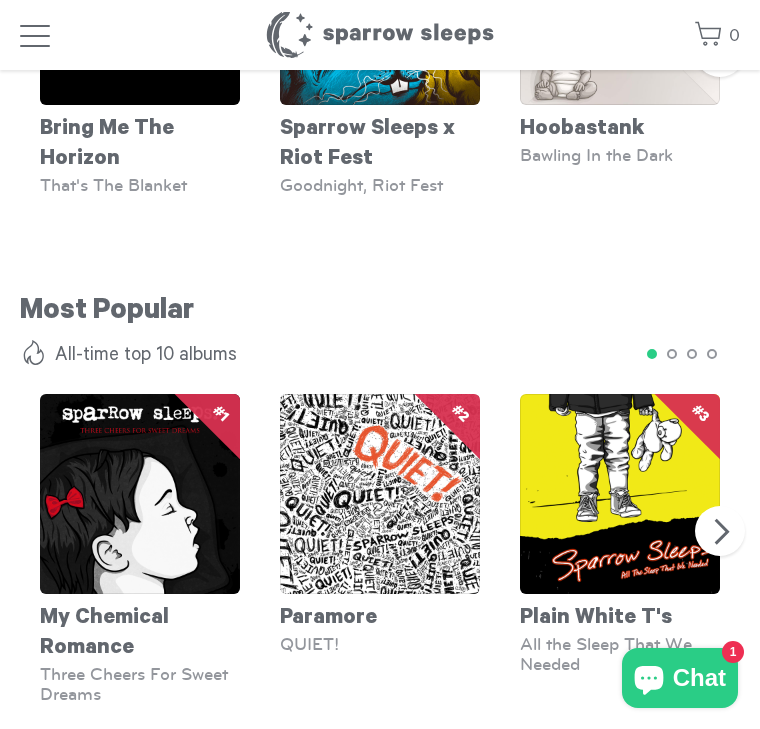 click on "Next" at bounding box center [720, 531] 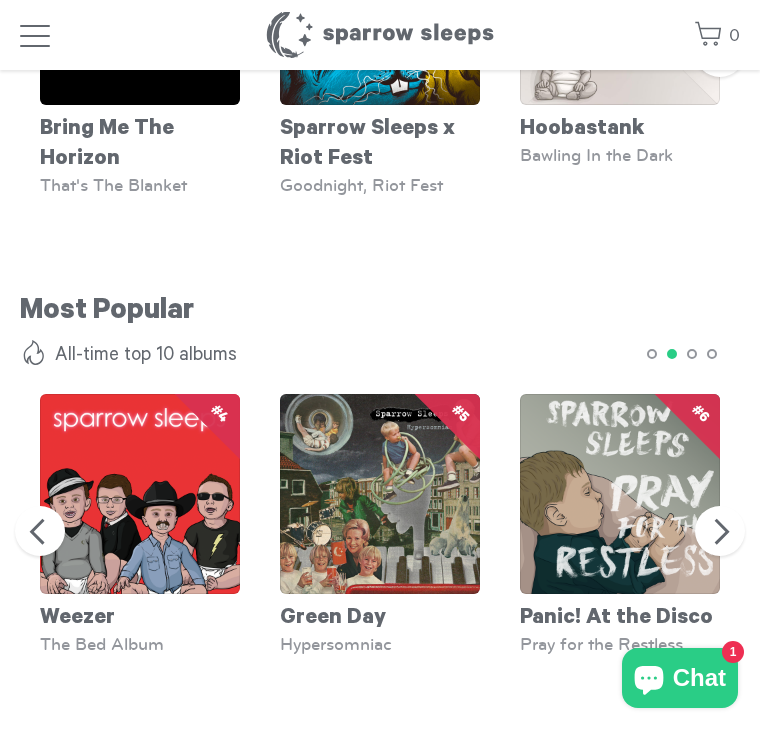 click on "Next" at bounding box center [720, 531] 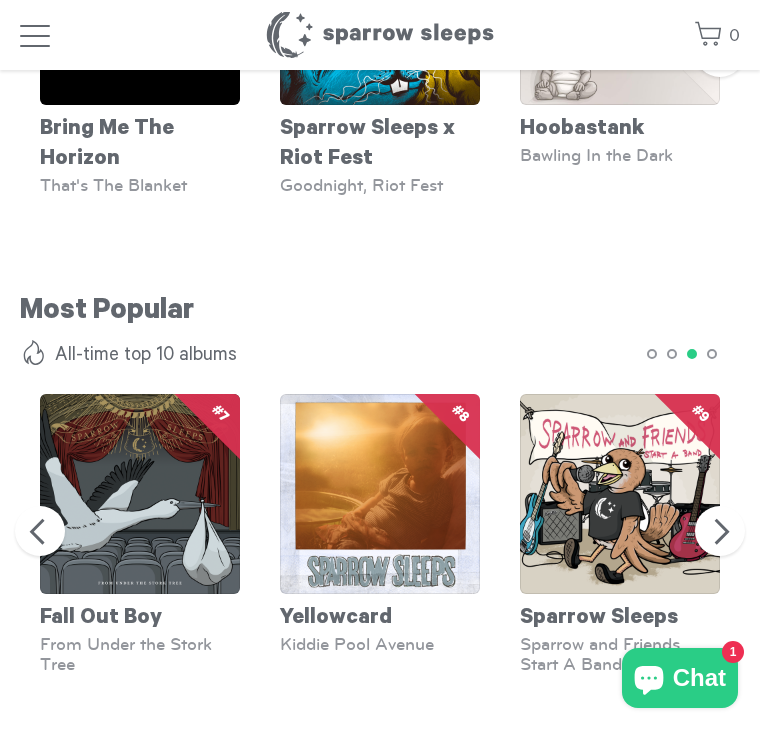 click on "Next" at bounding box center [720, 531] 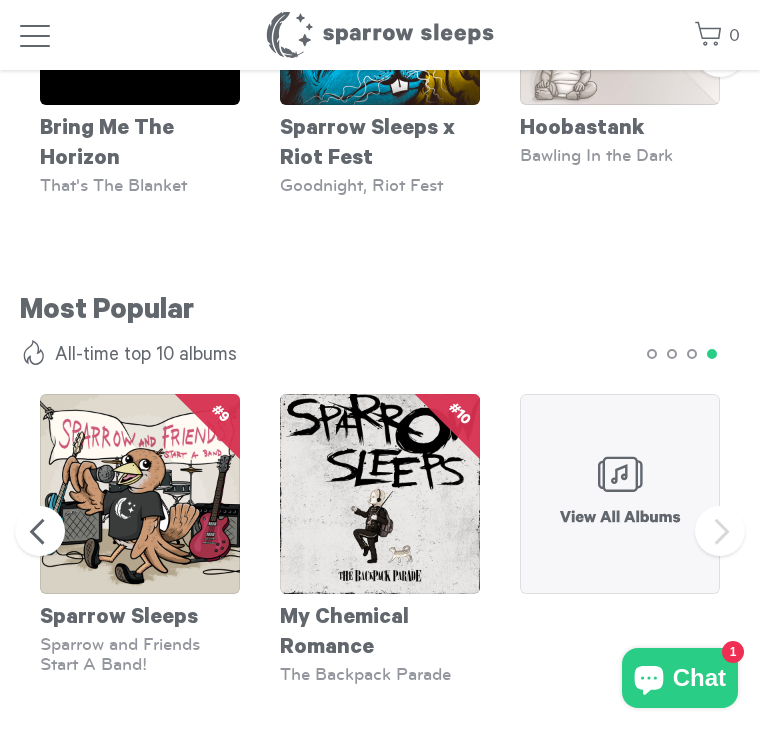 click on "Previous" at bounding box center (40, 531) 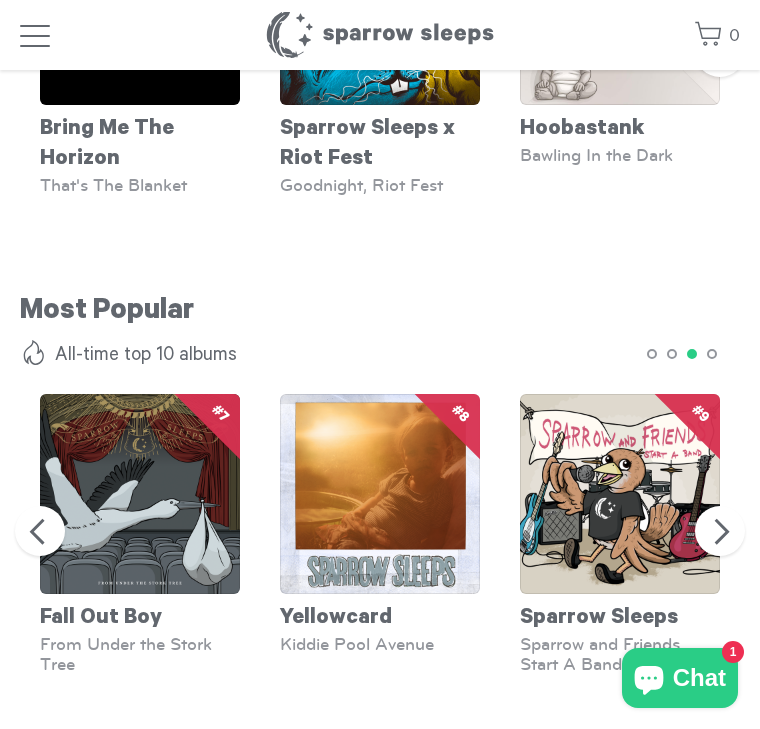 click on "Previous" at bounding box center [40, 531] 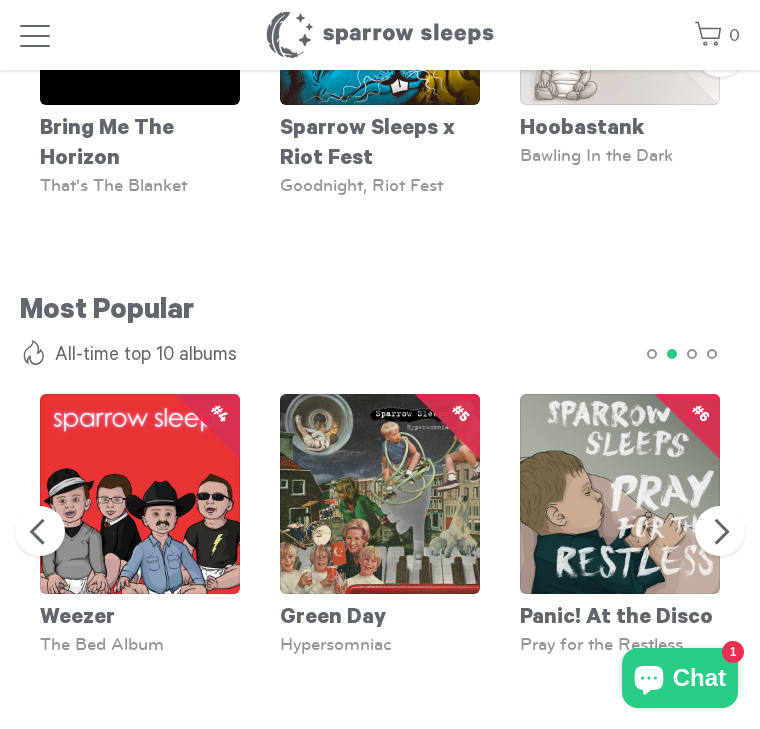 click on "Previous" at bounding box center (40, 531) 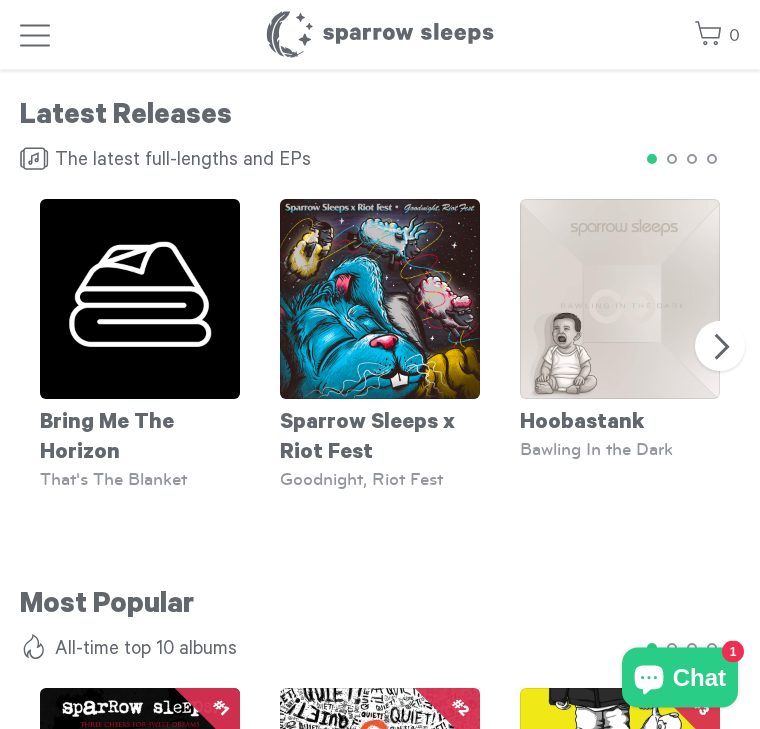 click on "Next" at bounding box center (720, 347) 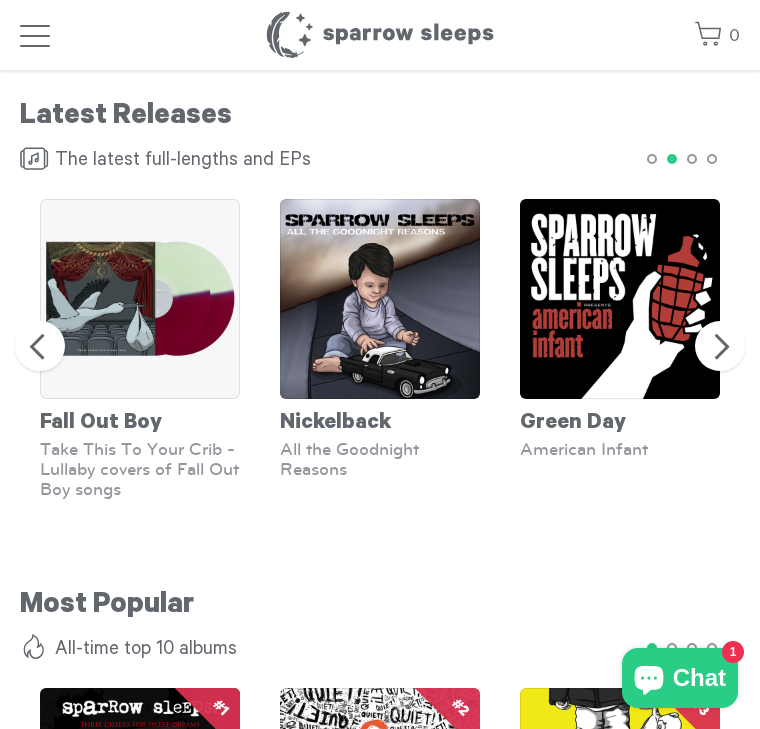 click on "Next" at bounding box center [720, 346] 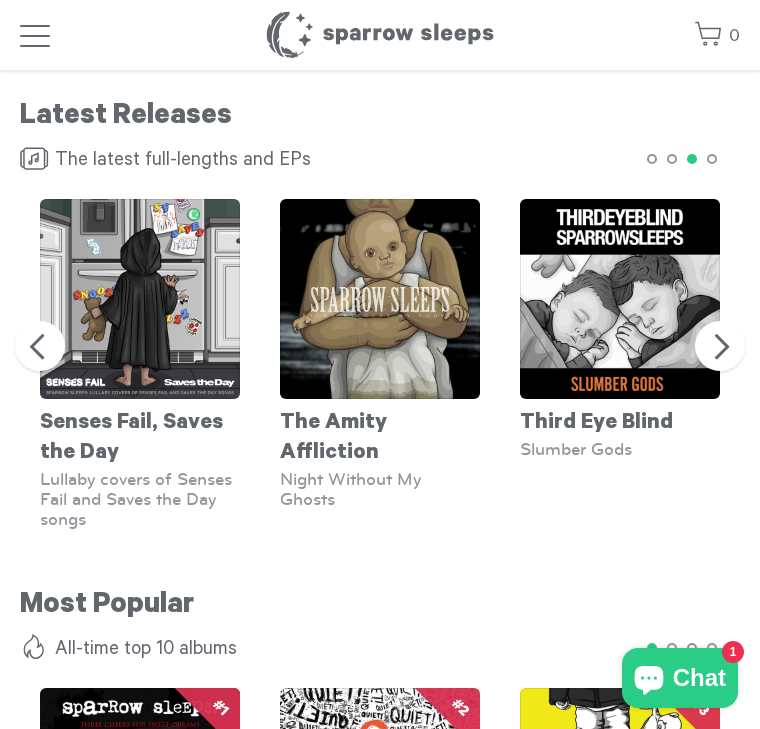 click on "Senses Fail, Saves the Day" at bounding box center [140, 434] 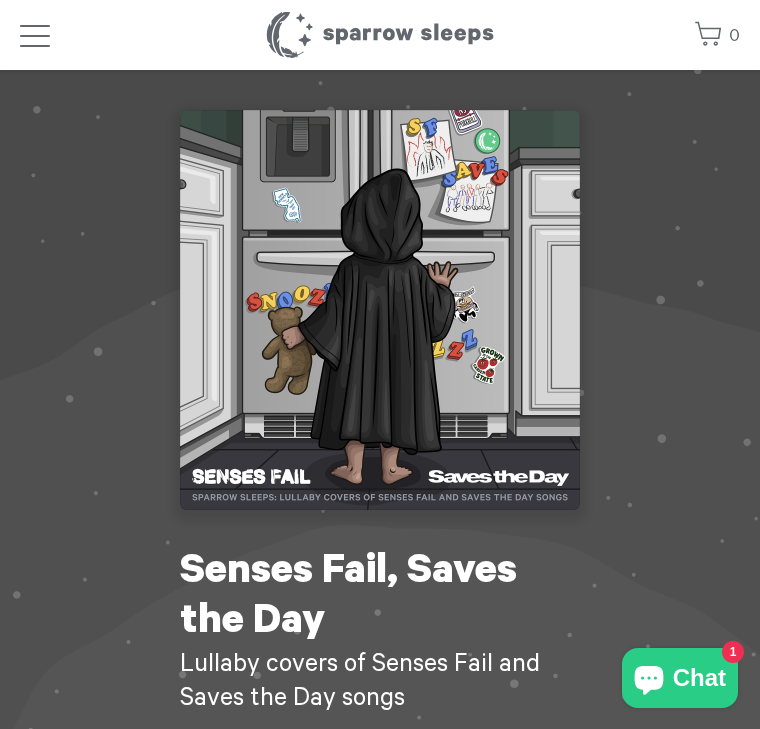 scroll, scrollTop: 0, scrollLeft: 0, axis: both 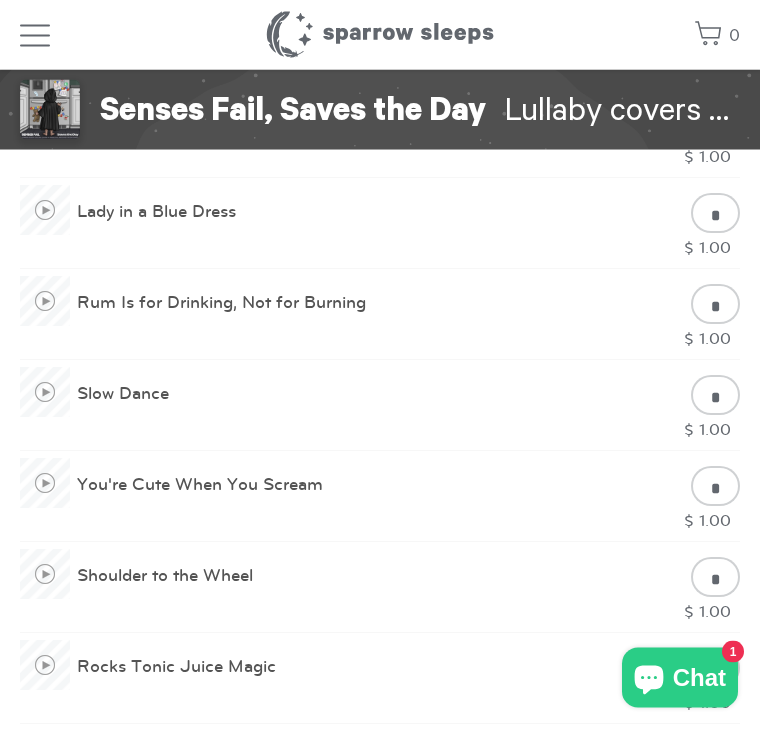 click at bounding box center (45, 302) 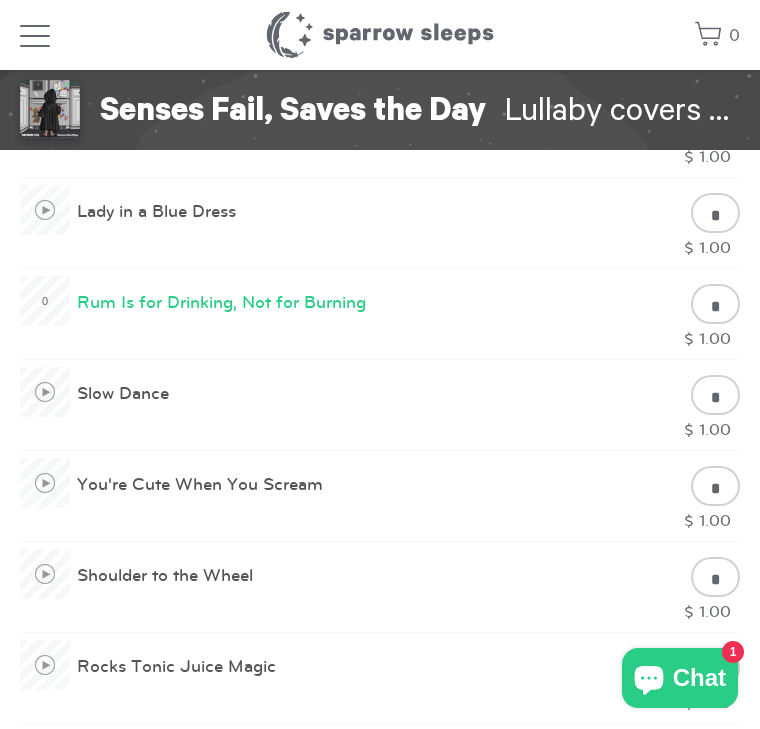 click at bounding box center (45, 210) 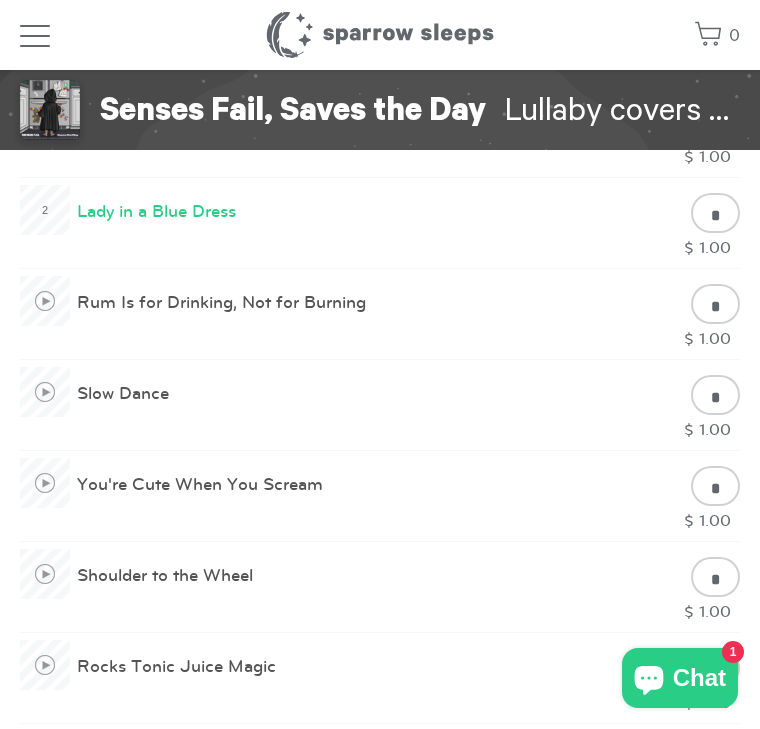 click at bounding box center (45, 210) 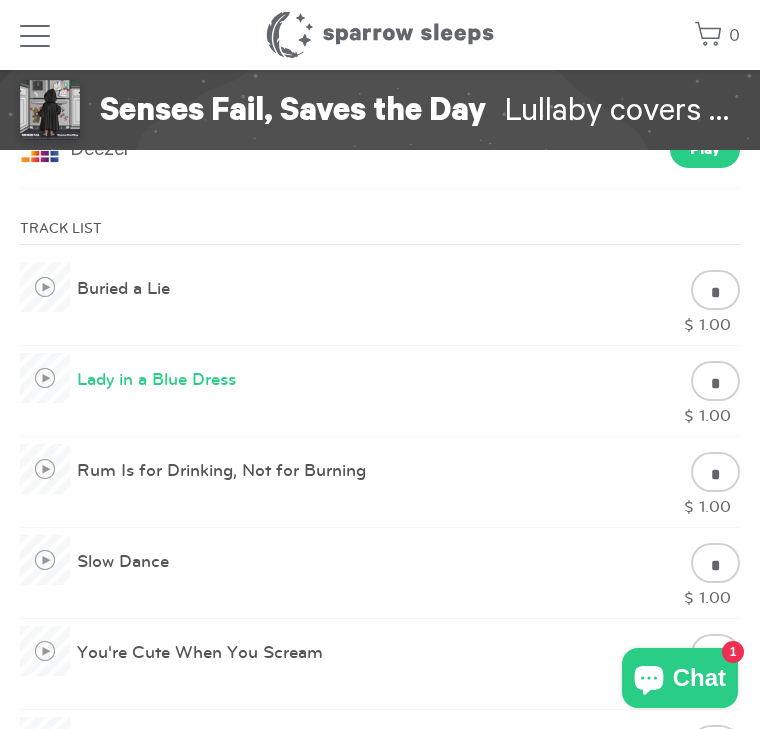 scroll, scrollTop: 1255, scrollLeft: 0, axis: vertical 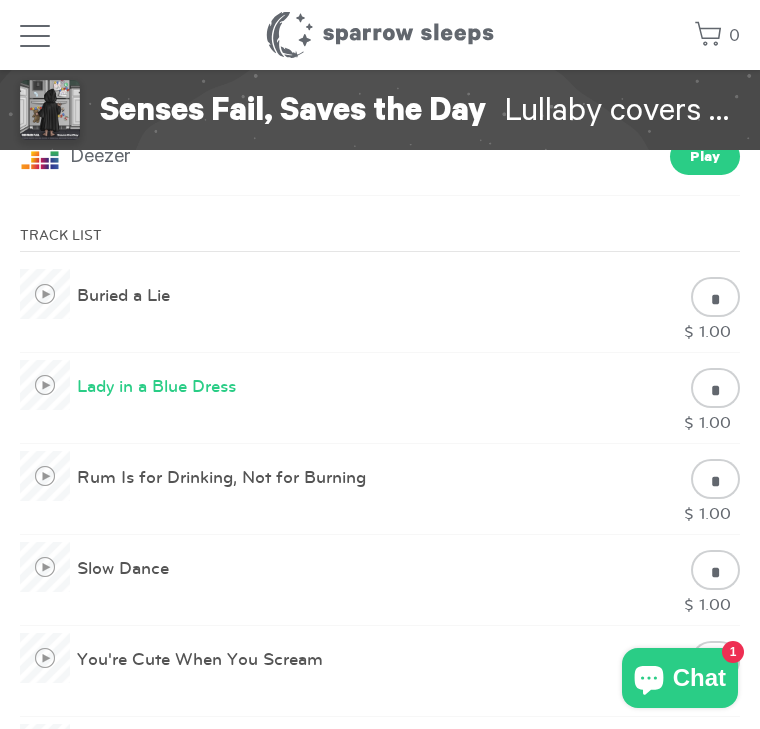 click at bounding box center (45, 294) 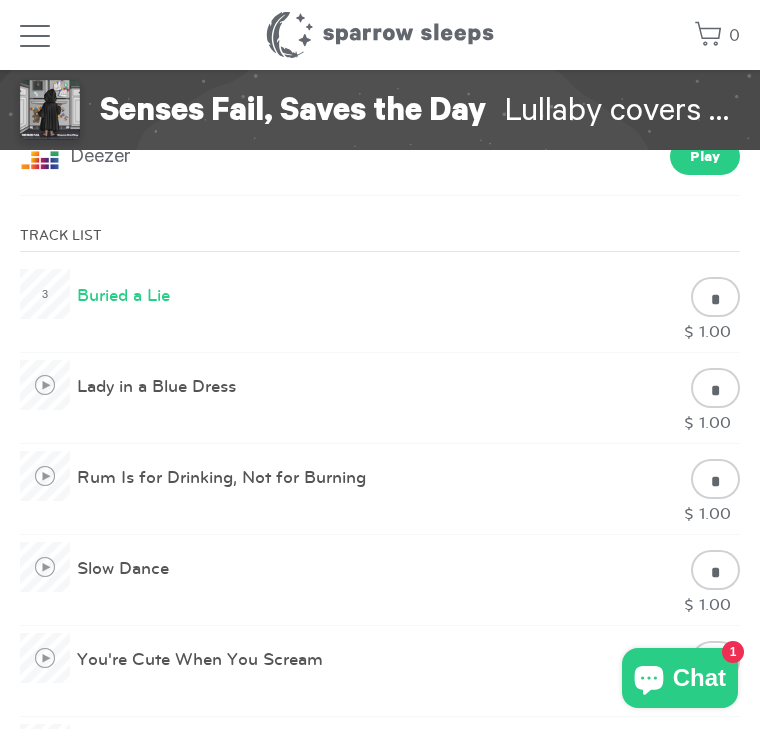 click at bounding box center (45, 385) 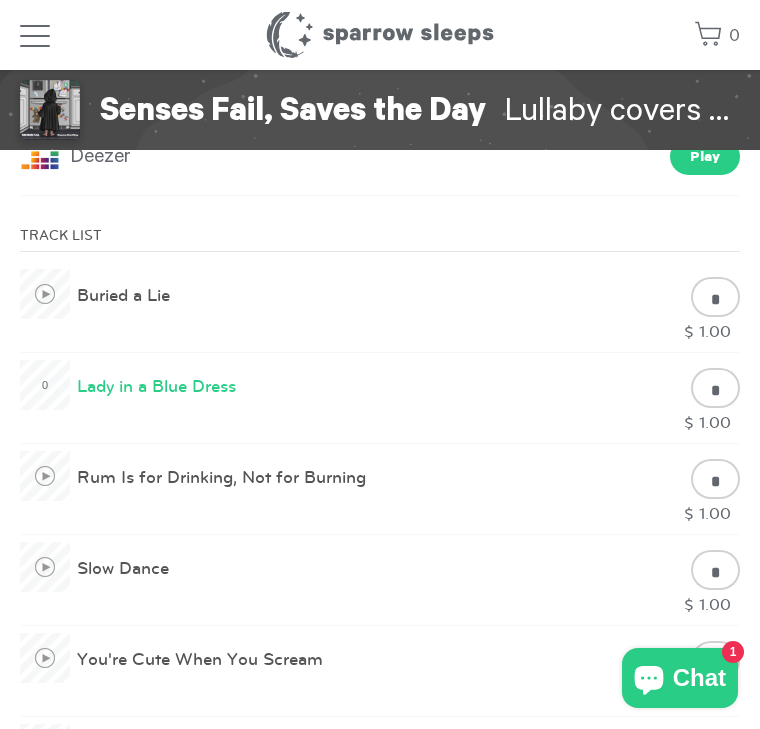 click at bounding box center [45, 294] 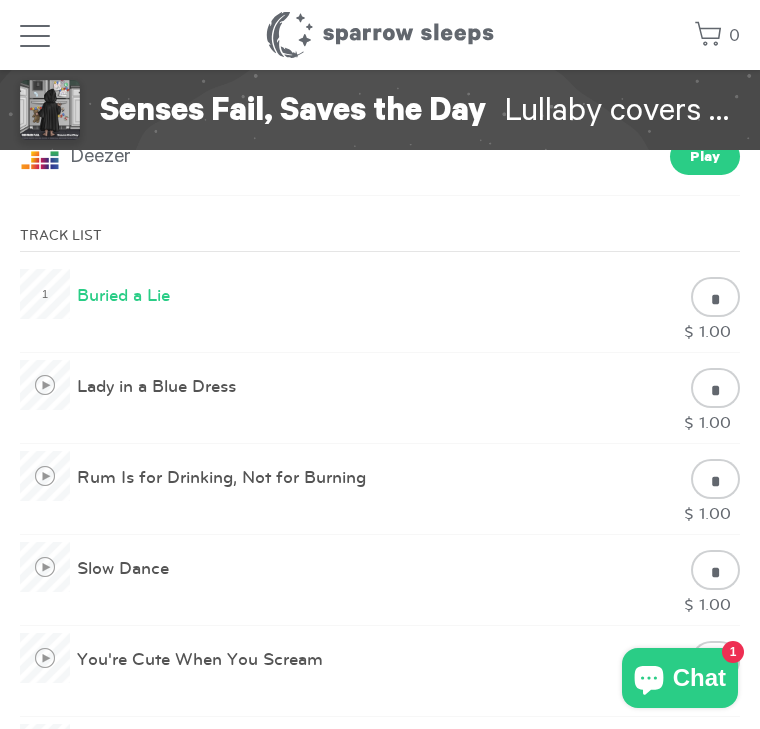 click at bounding box center (45, 294) 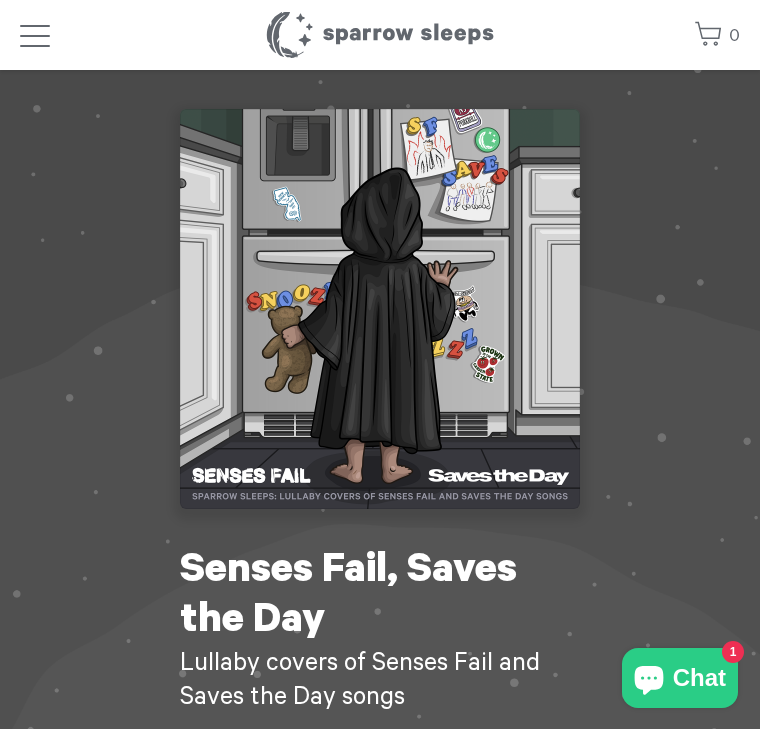 scroll, scrollTop: 0, scrollLeft: 0, axis: both 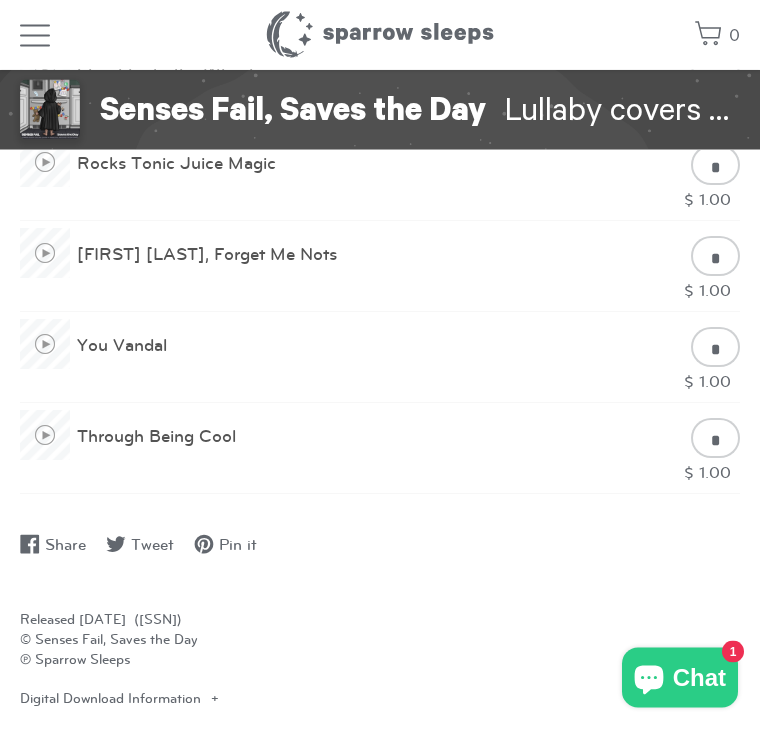 click at bounding box center [45, 436] 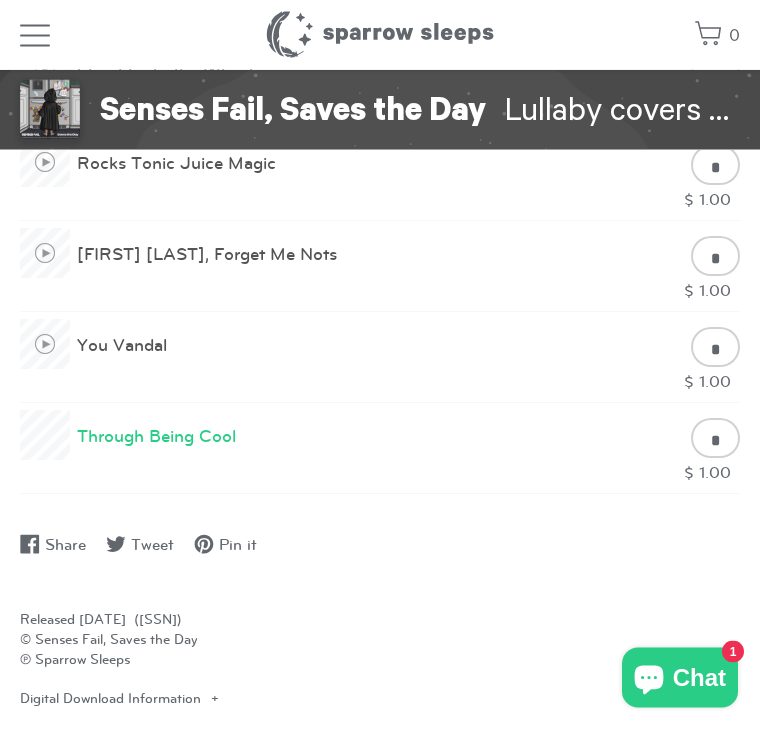 scroll, scrollTop: 1933, scrollLeft: 0, axis: vertical 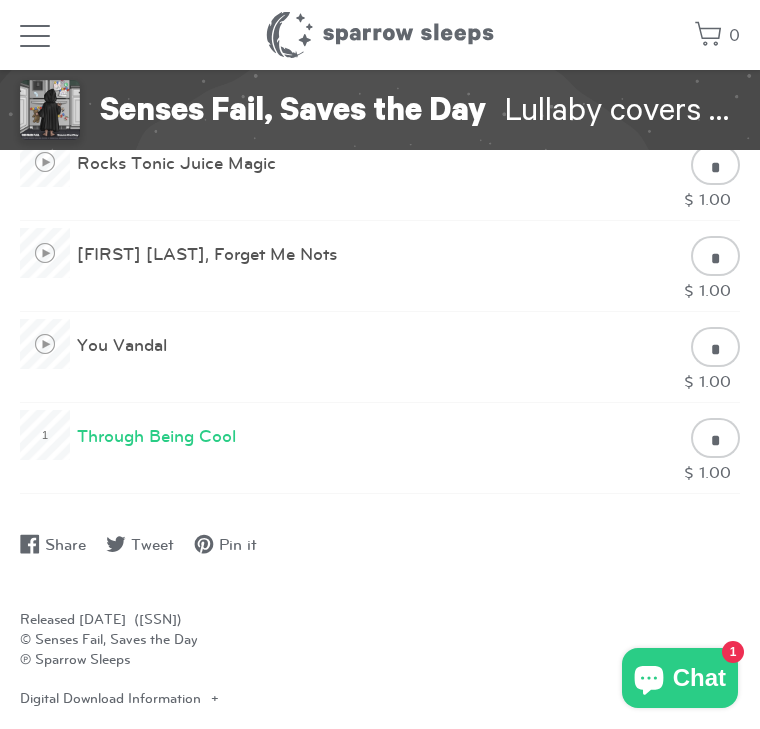 click at bounding box center (45, 435) 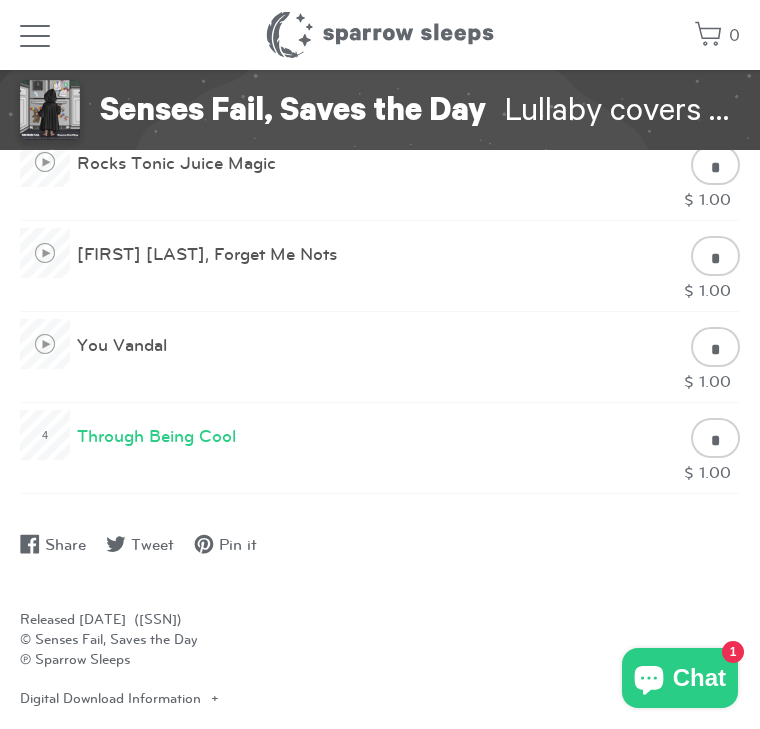 click at bounding box center (45, 435) 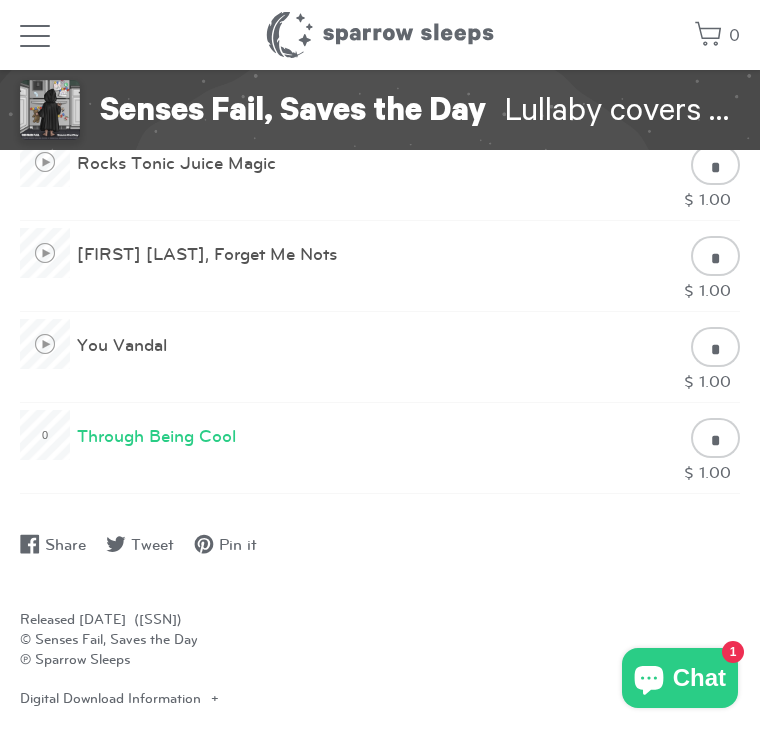 click at bounding box center [45, 435] 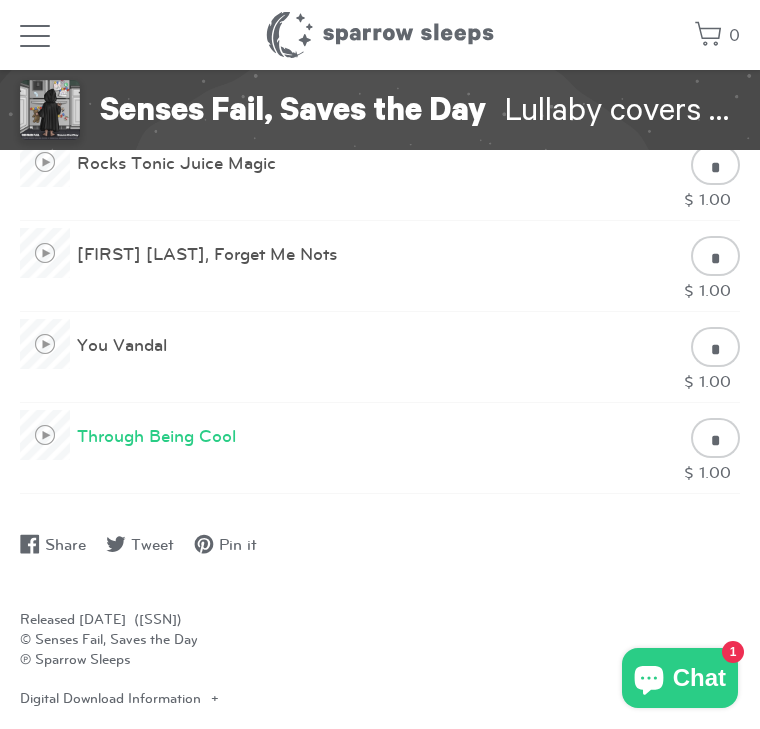 click at bounding box center [45, 344] 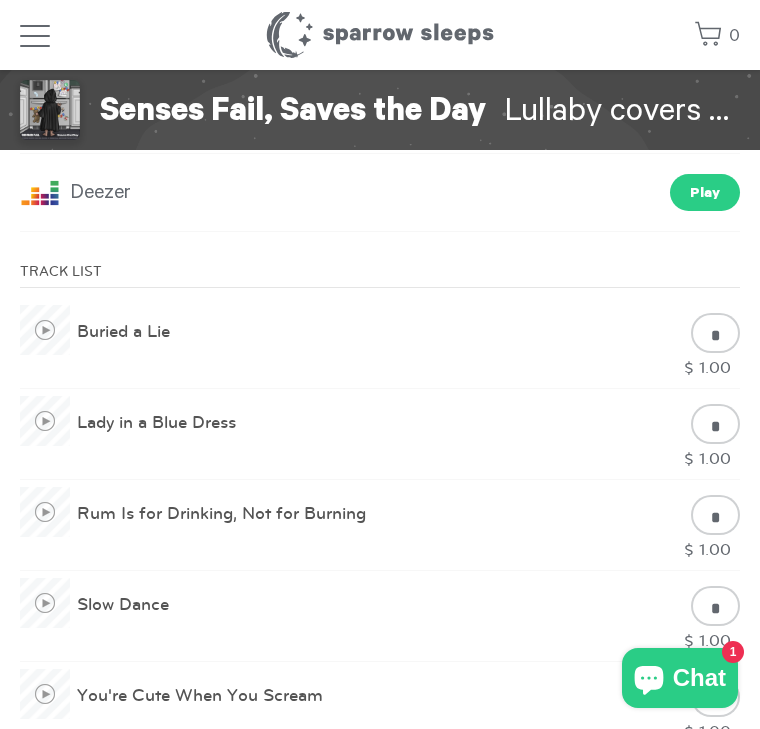 scroll, scrollTop: 1222, scrollLeft: 0, axis: vertical 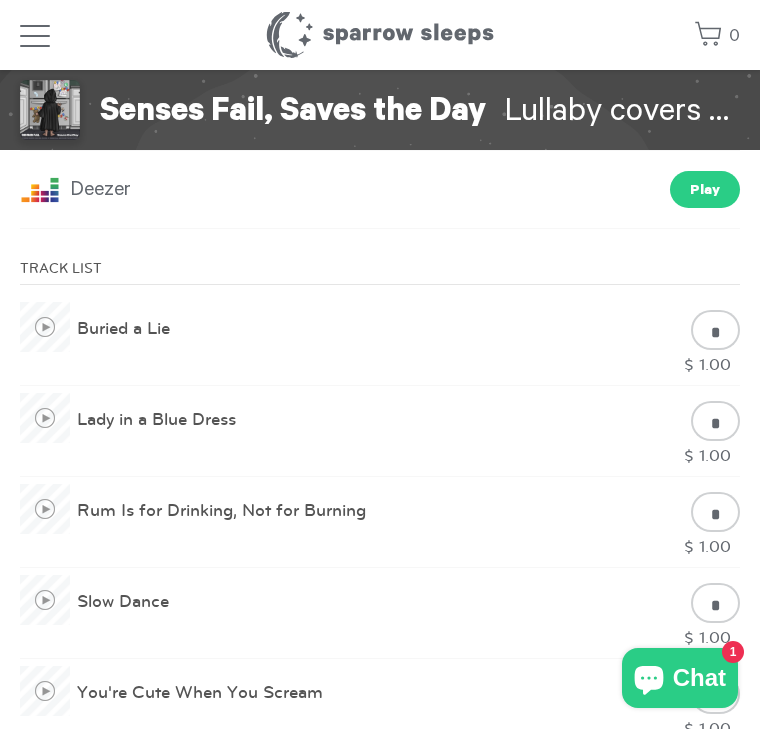 click at bounding box center [45, 327] 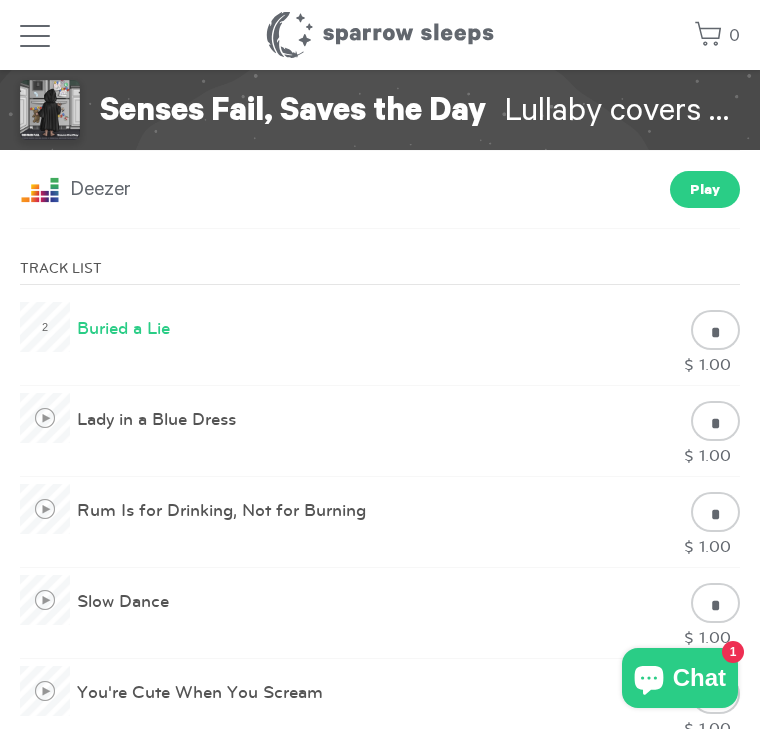 click at bounding box center (45, 327) 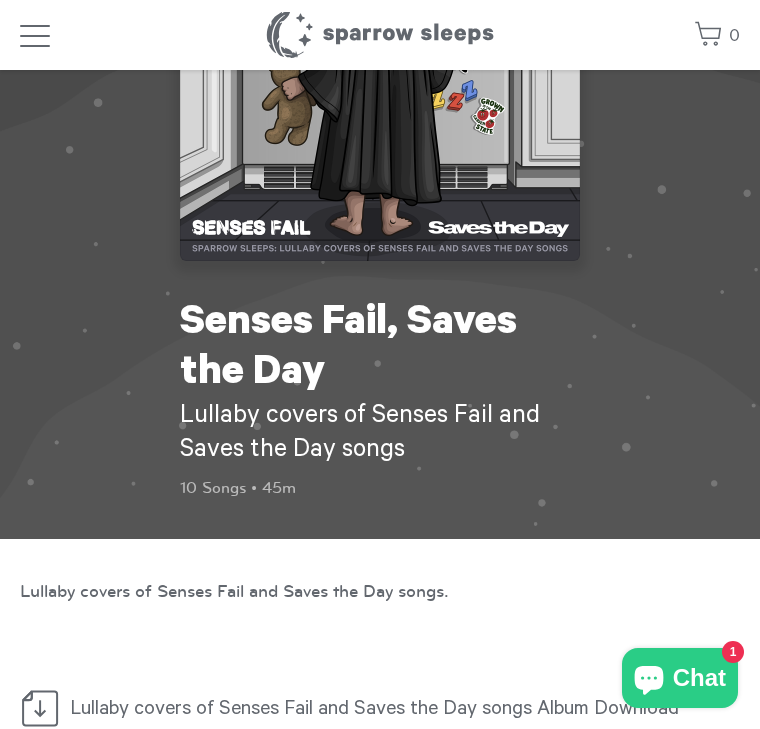 scroll, scrollTop: 0, scrollLeft: 0, axis: both 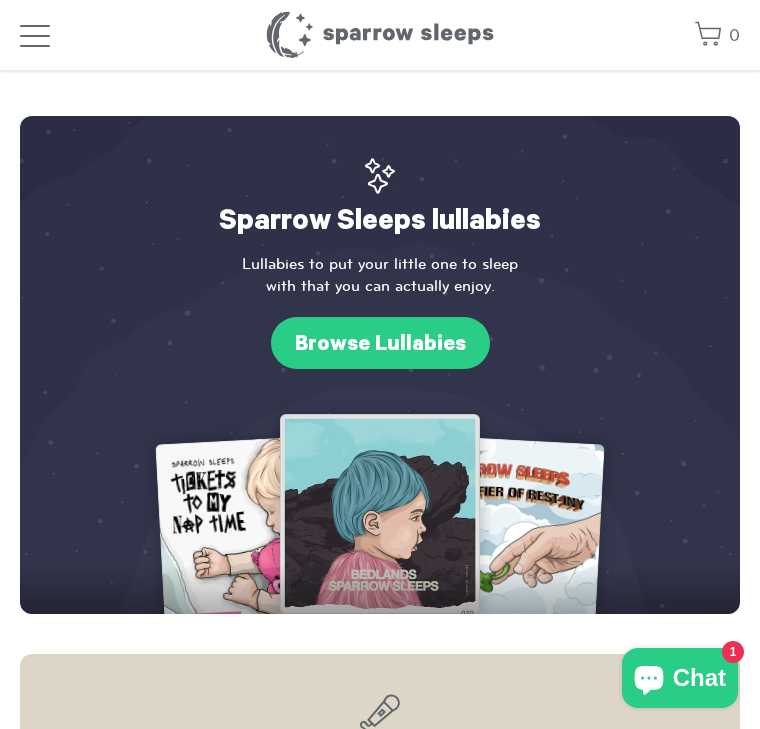 click on "Browse Lullabies" at bounding box center (380, 343) 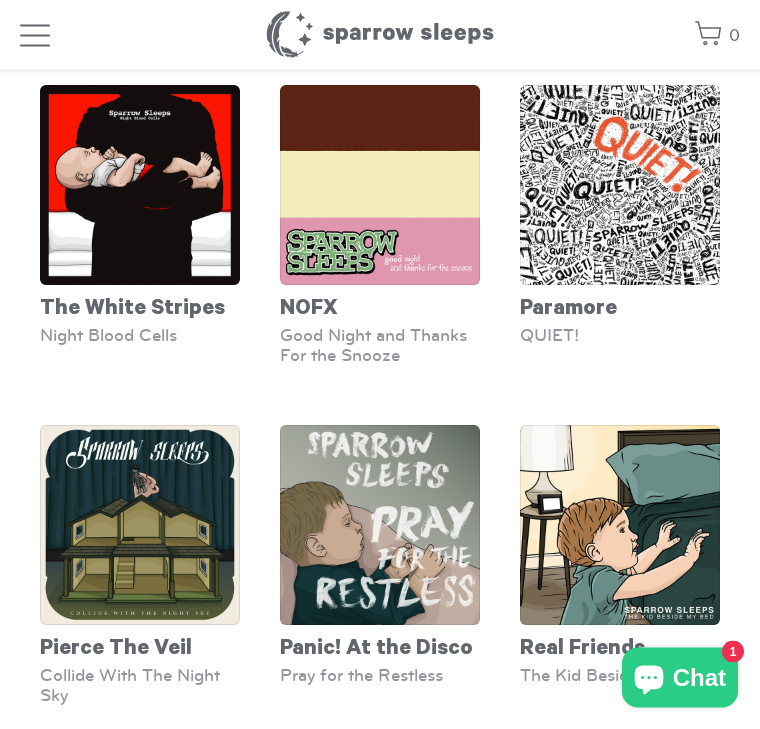 scroll, scrollTop: 6675, scrollLeft: 0, axis: vertical 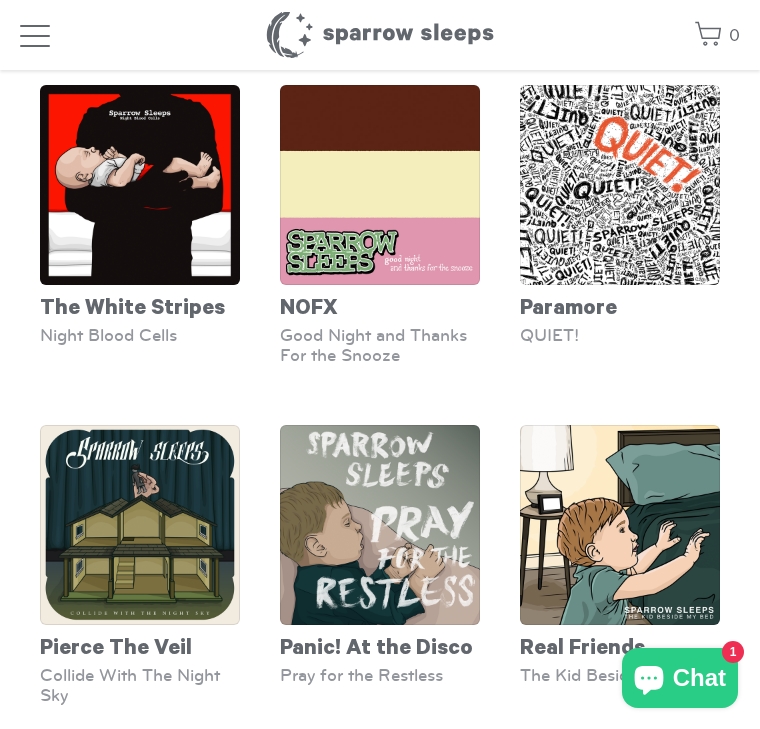 click at bounding box center [380, 185] 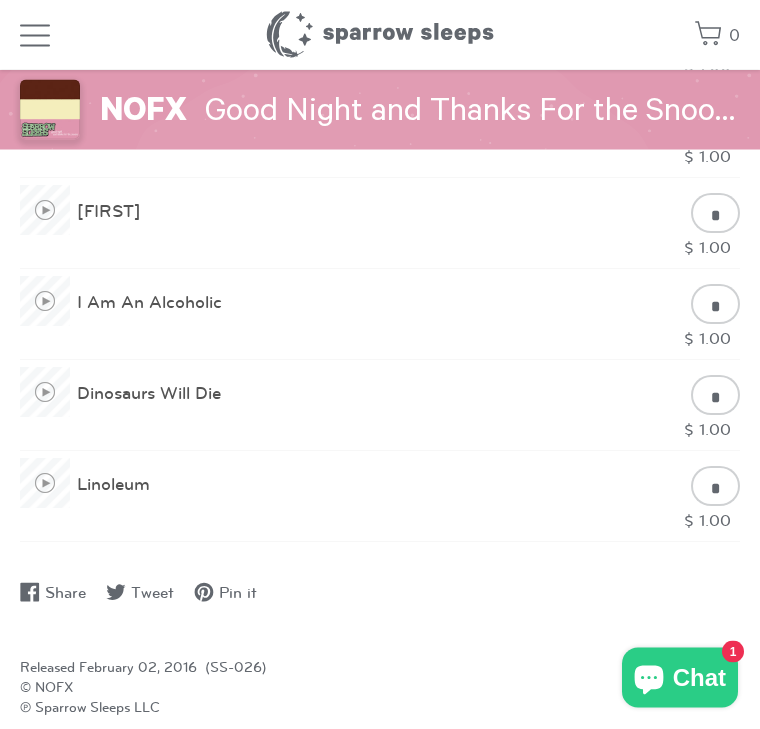 scroll, scrollTop: 2522, scrollLeft: 0, axis: vertical 